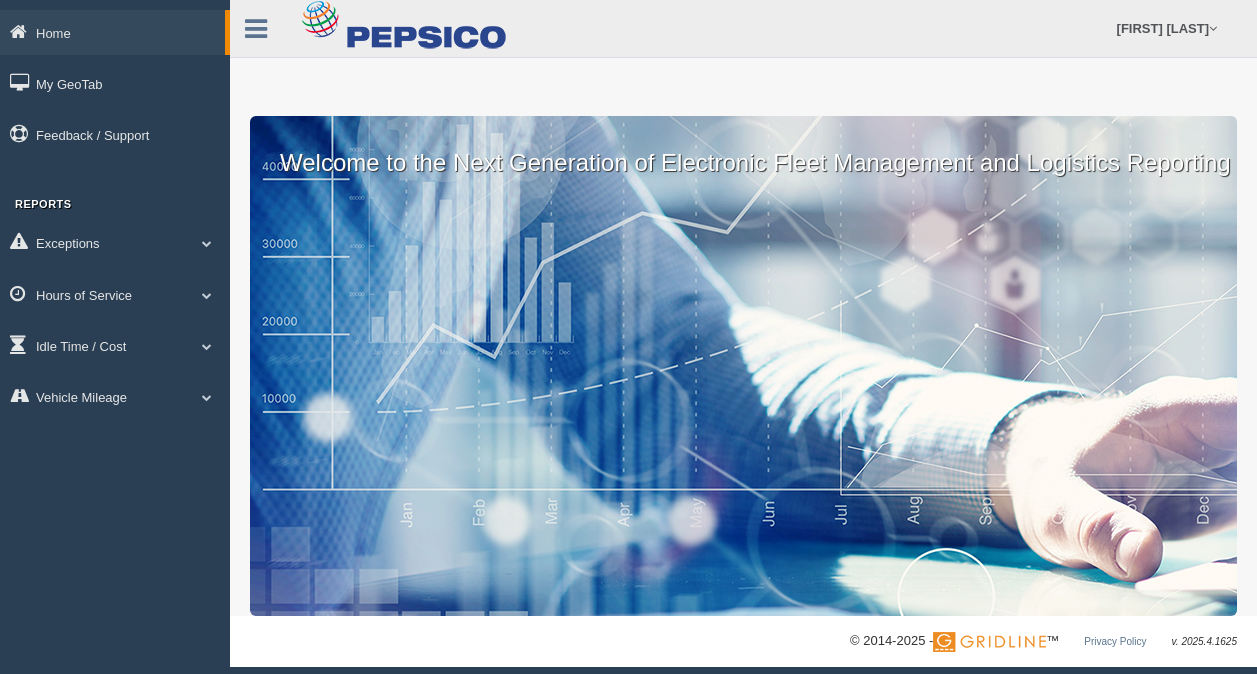 scroll, scrollTop: 0, scrollLeft: 0, axis: both 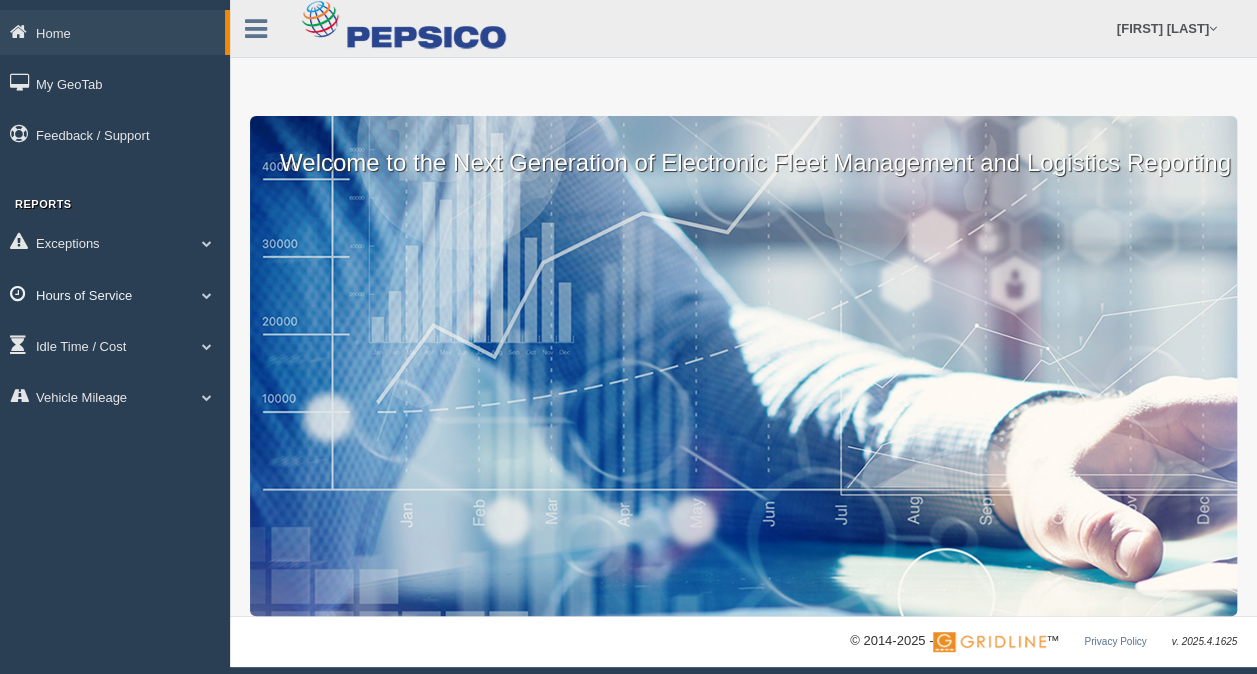click at bounding box center [207, 295] 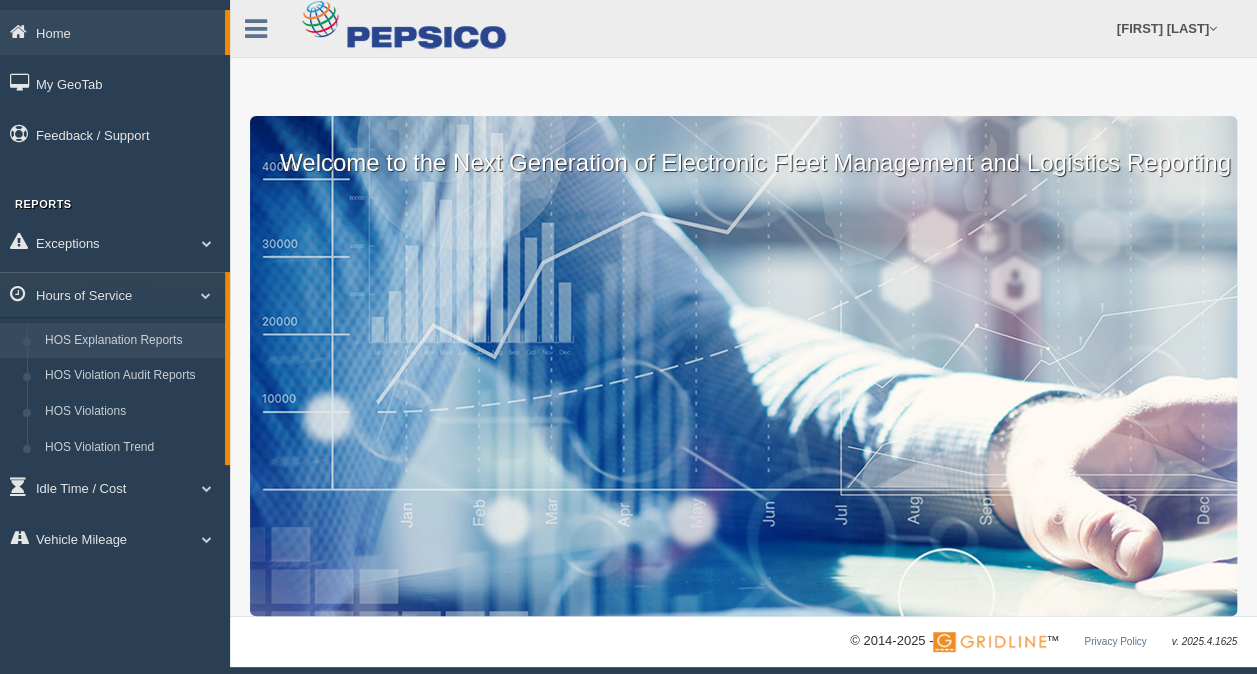 scroll, scrollTop: 12, scrollLeft: 0, axis: vertical 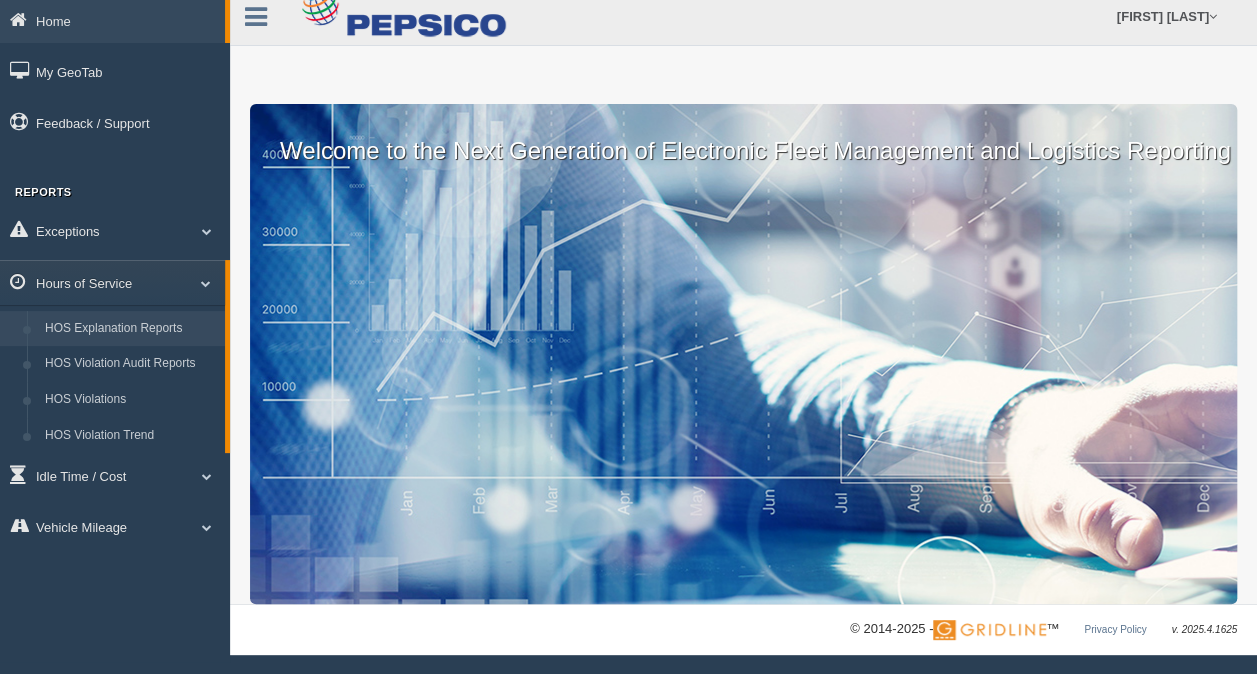 click on "HOS Explanation Reports" at bounding box center (130, 329) 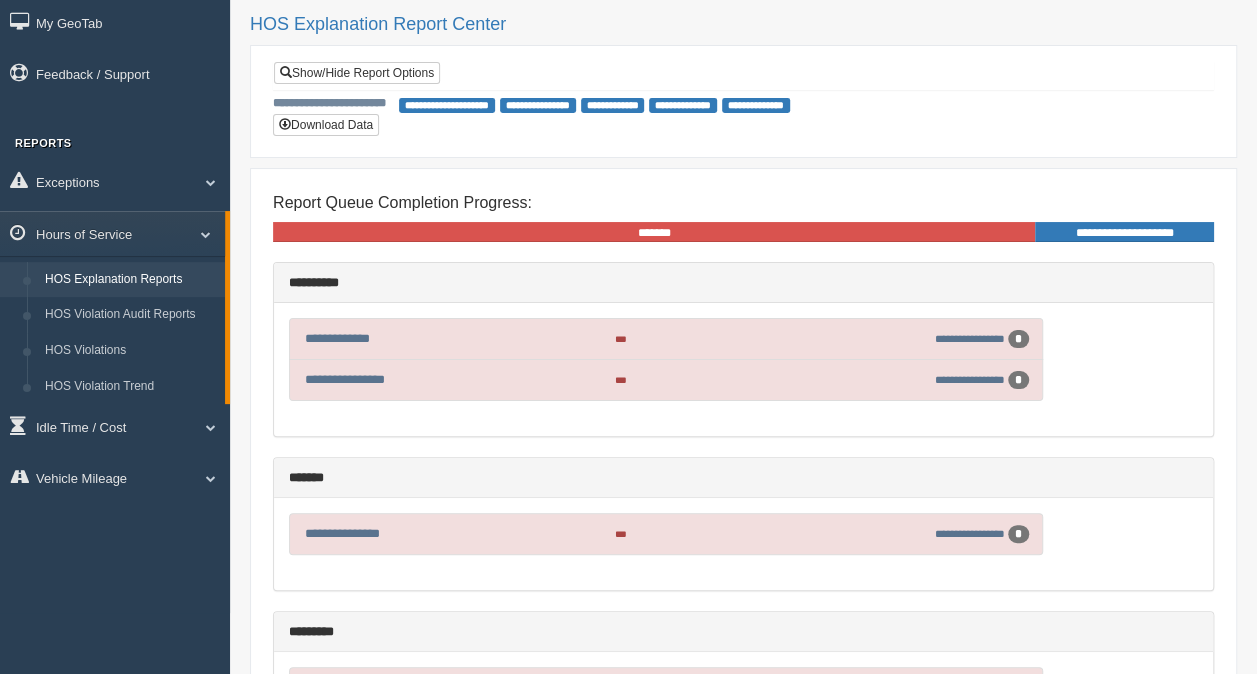 scroll, scrollTop: 0, scrollLeft: 0, axis: both 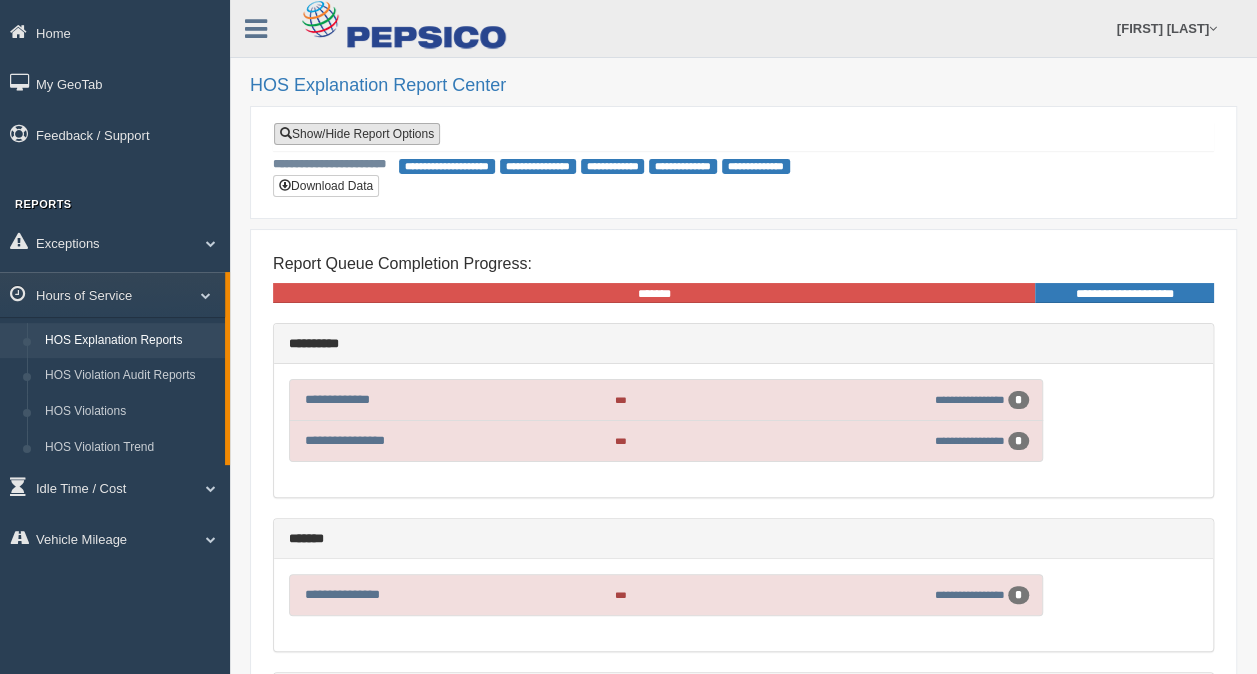 click on "Show/Hide Report Options" at bounding box center [357, 134] 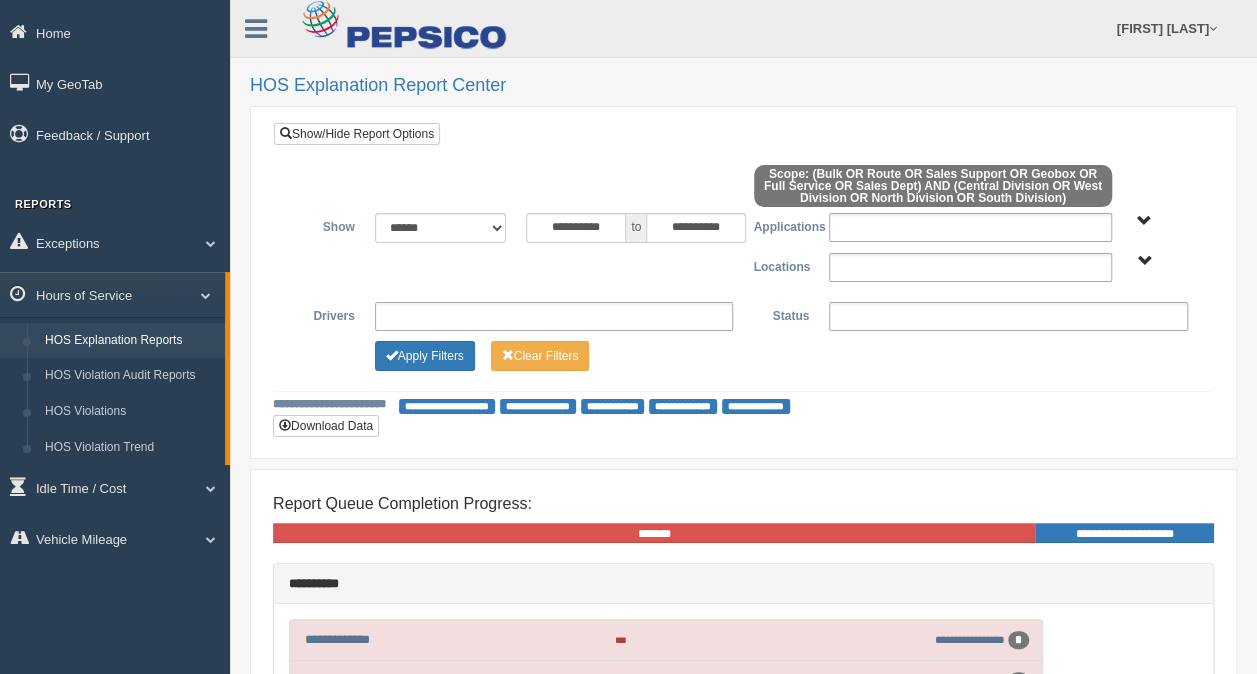 click on "**********" at bounding box center (743, 252) 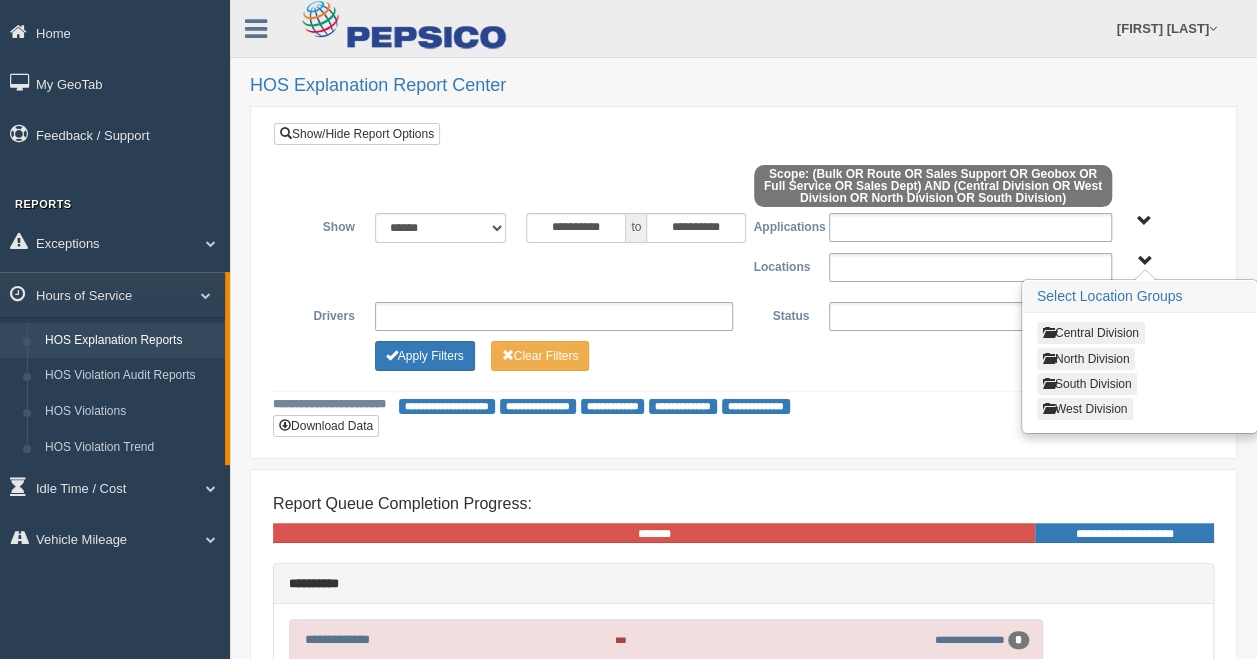 click at bounding box center [970, 267] 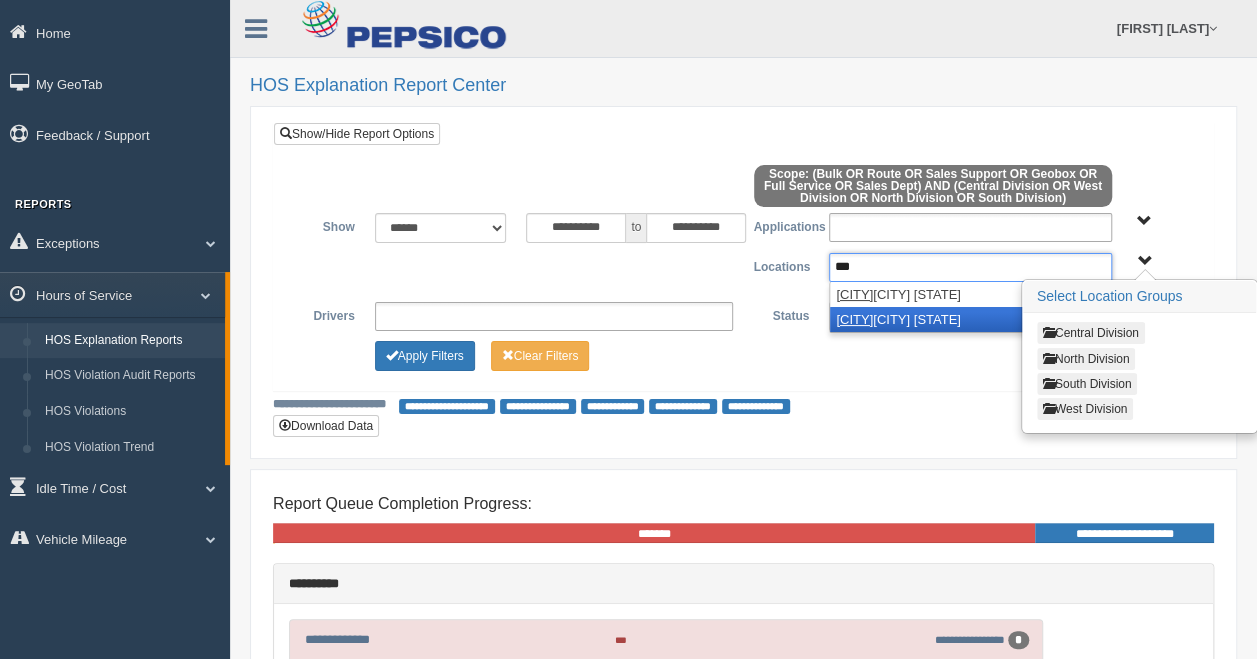 type on "***" 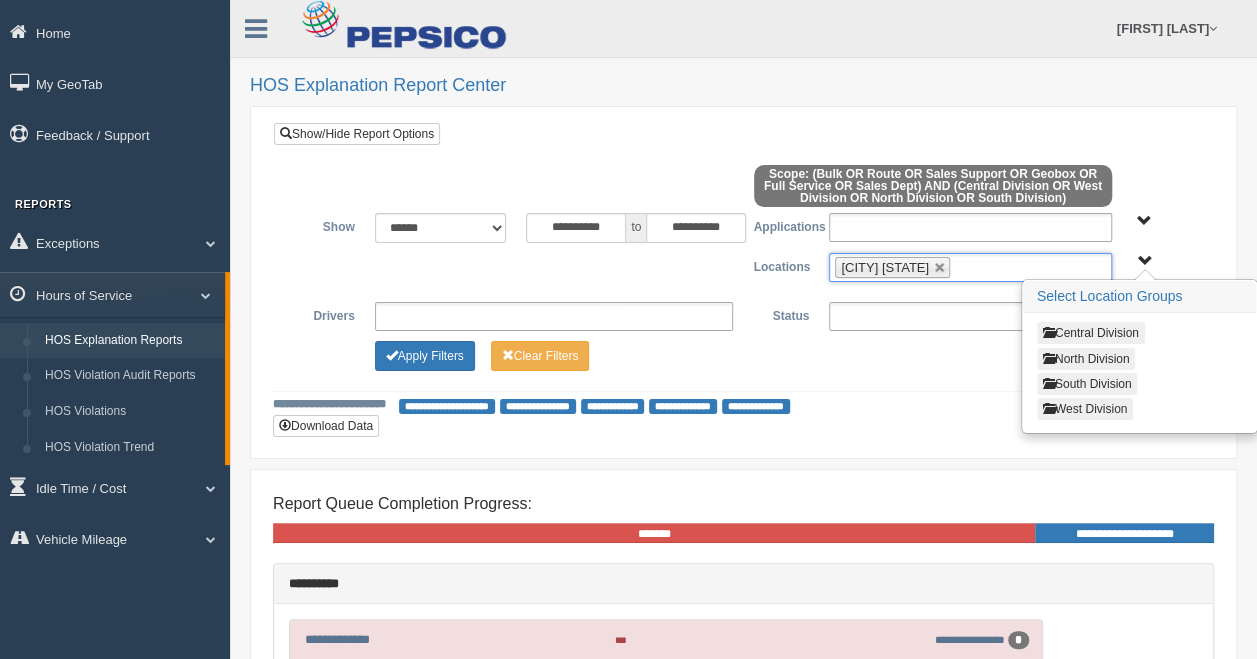 click on "**********" at bounding box center (743, 405) 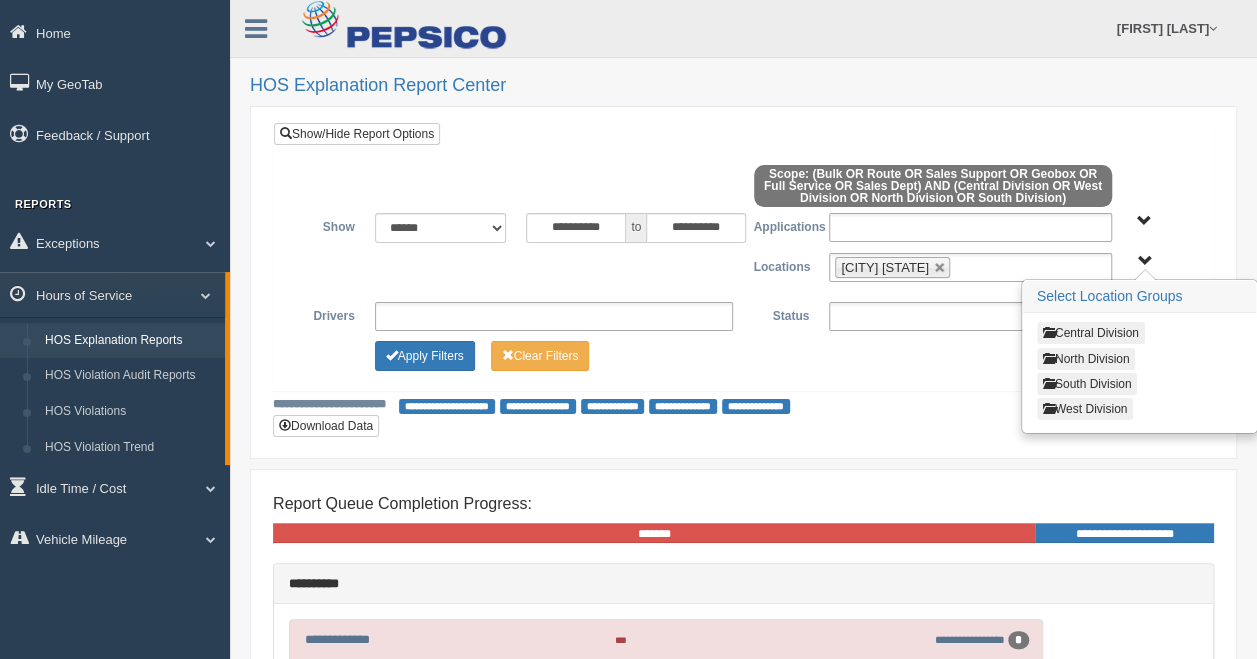 click on "Central Division  North Division  South Division  West Division" at bounding box center (1144, 261) 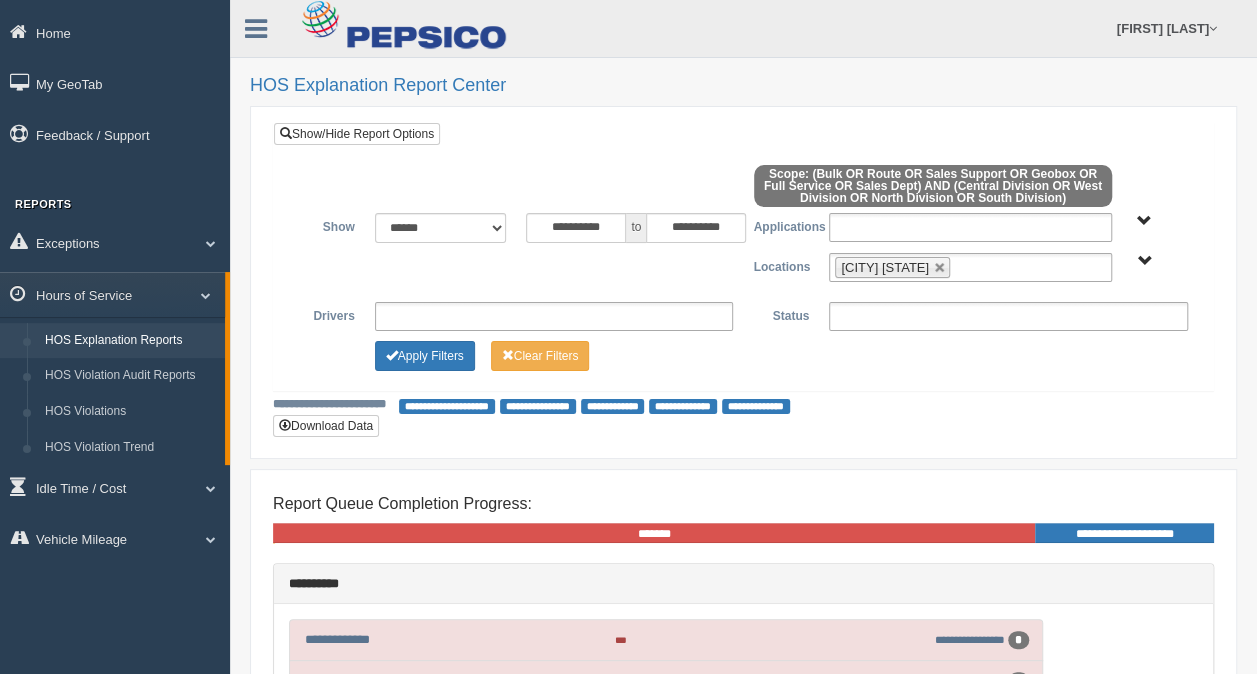 click on "**********" at bounding box center (743, 405) 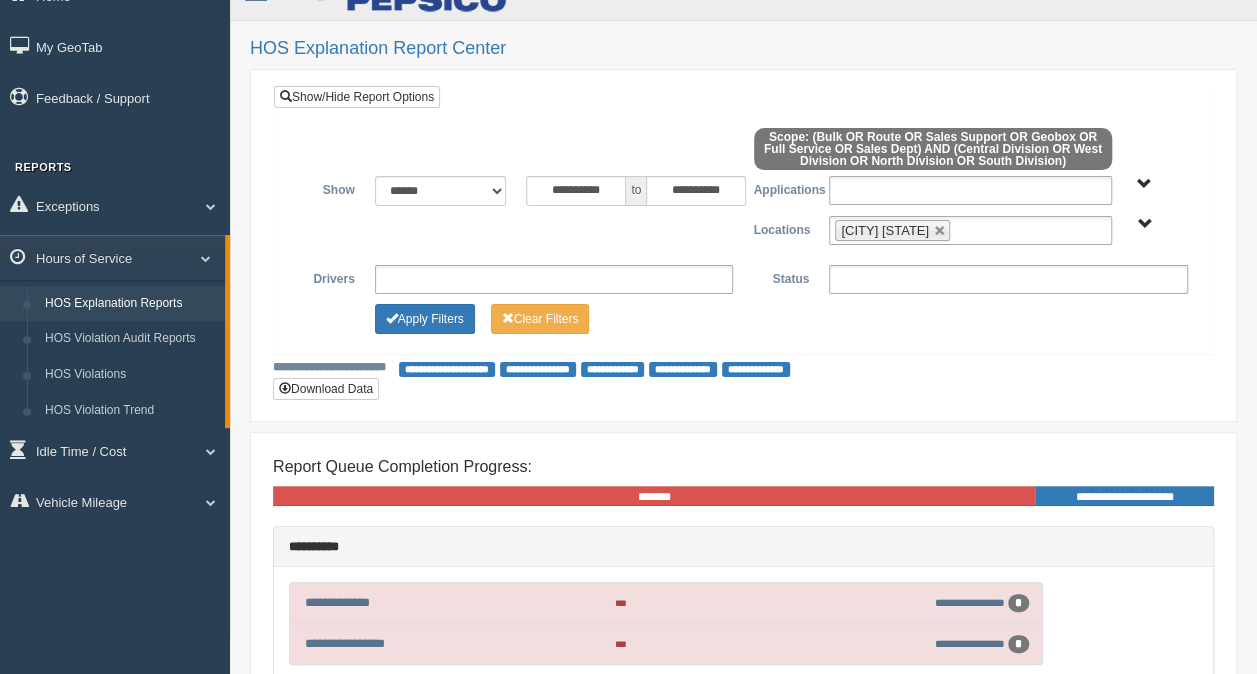 scroll, scrollTop: 38, scrollLeft: 0, axis: vertical 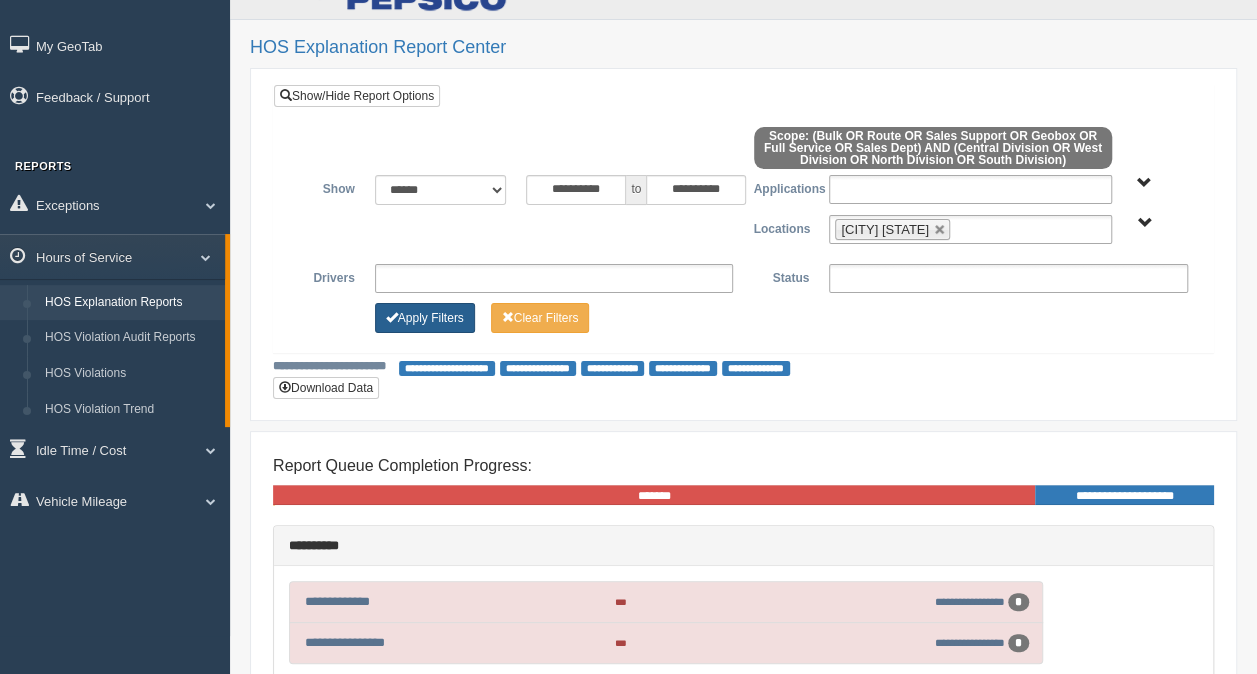 click on "Apply Filters" at bounding box center [425, 318] 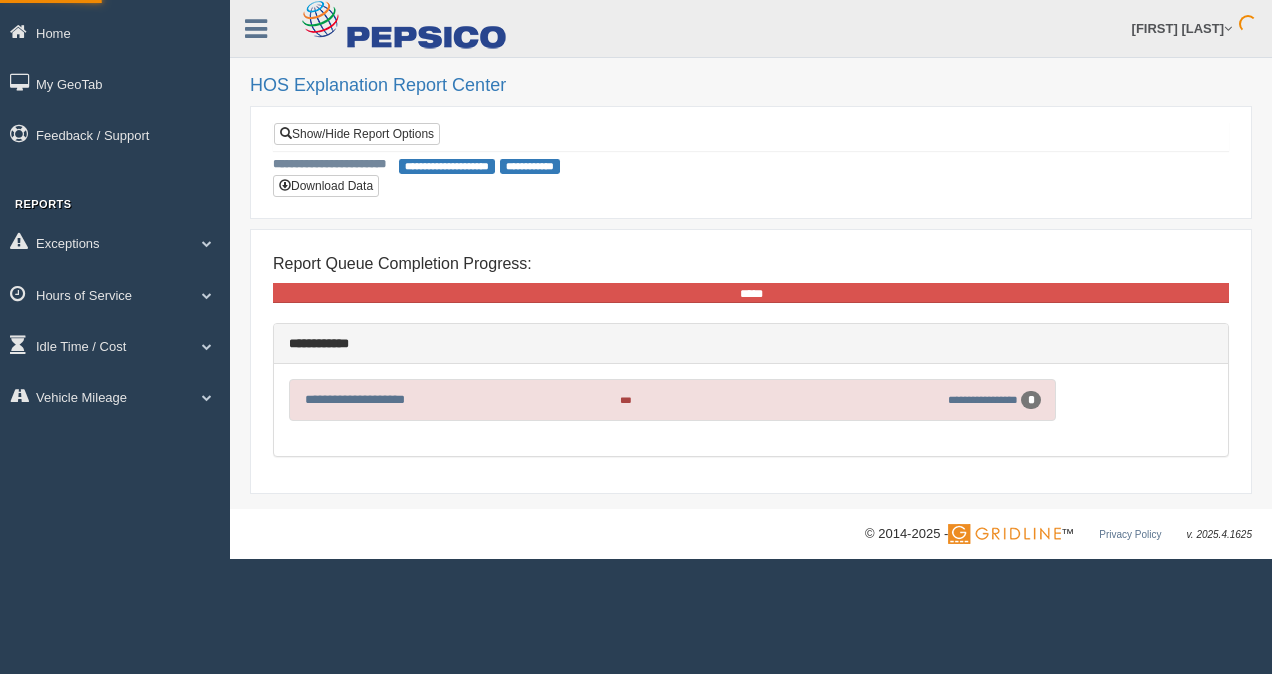 scroll, scrollTop: 0, scrollLeft: 0, axis: both 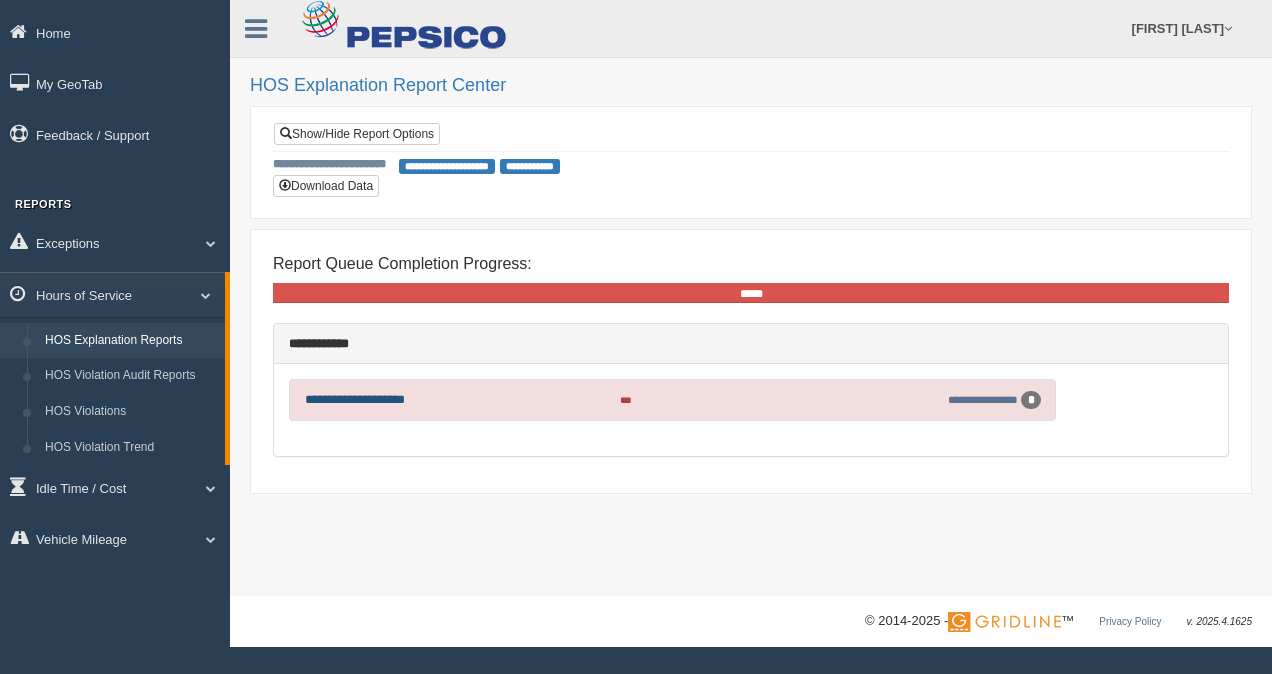 click on "**********" at bounding box center [355, 399] 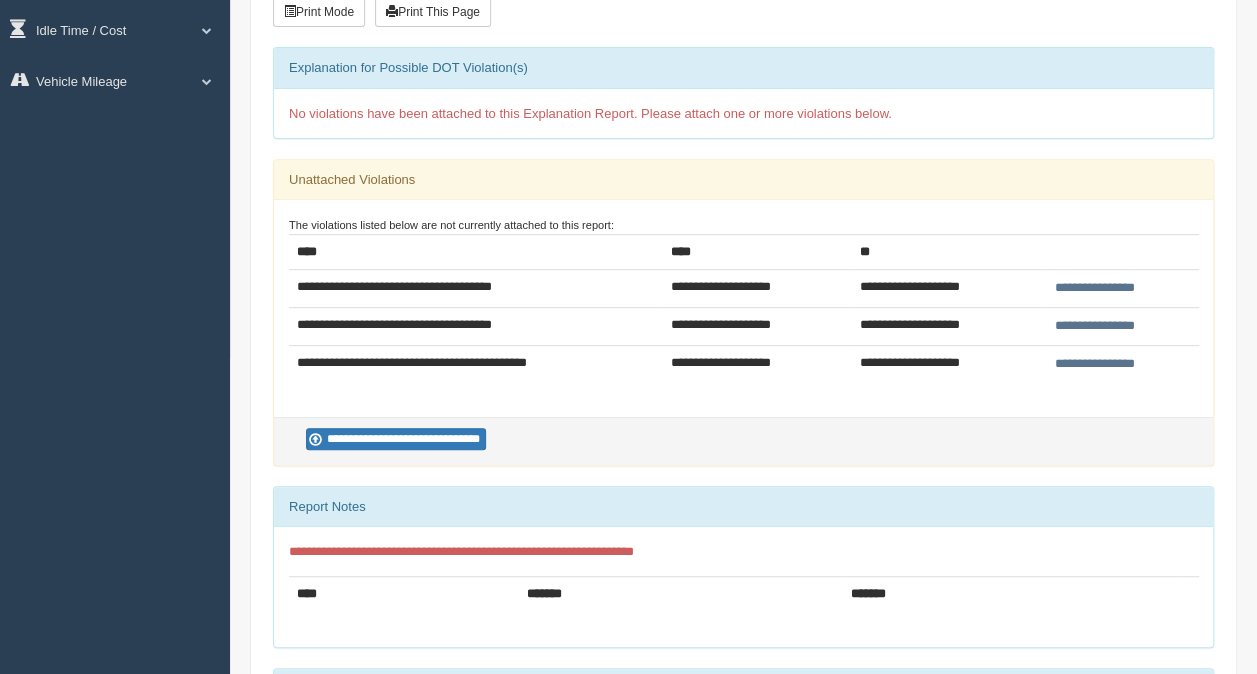 scroll, scrollTop: 310, scrollLeft: 0, axis: vertical 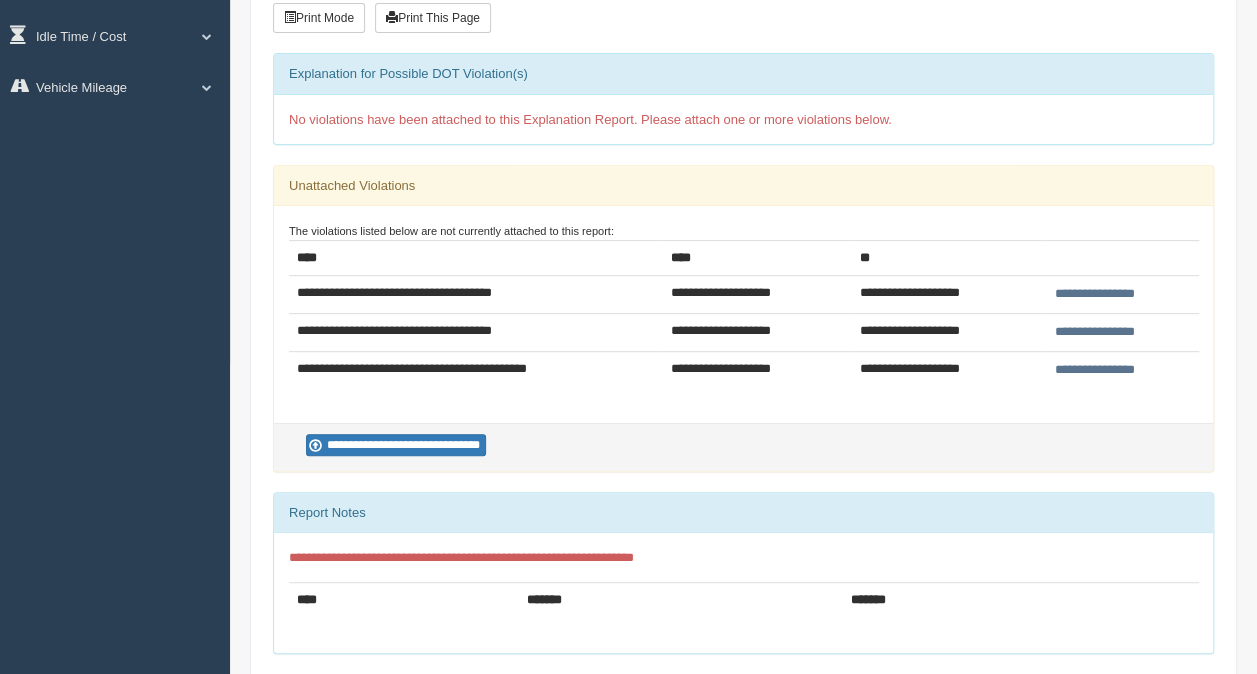 click on "**********" at bounding box center [1095, 294] 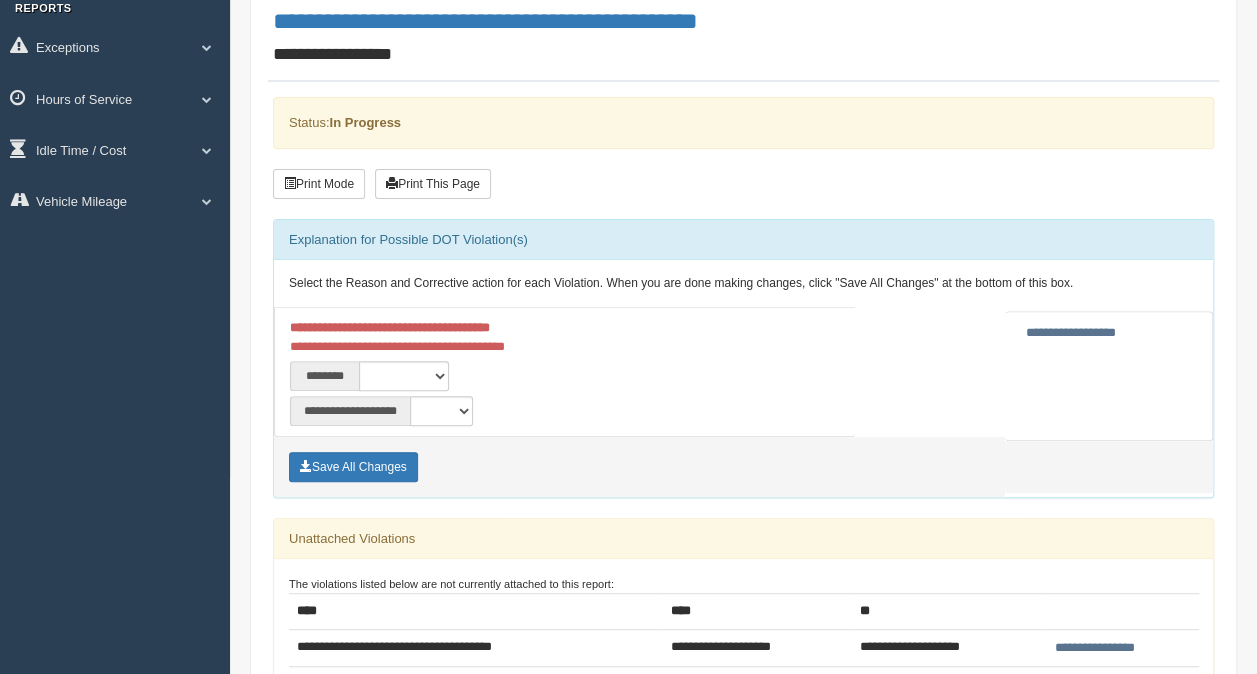 scroll, scrollTop: 200, scrollLeft: 0, axis: vertical 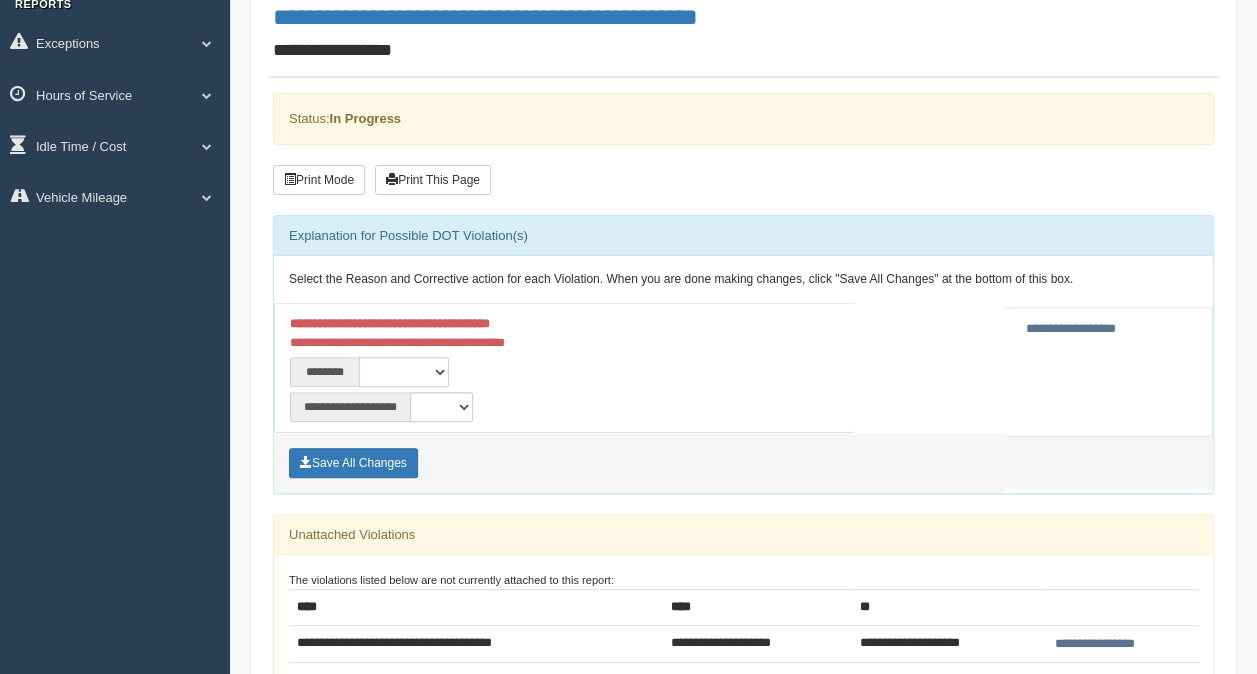 click on "**********" at bounding box center (404, 372) 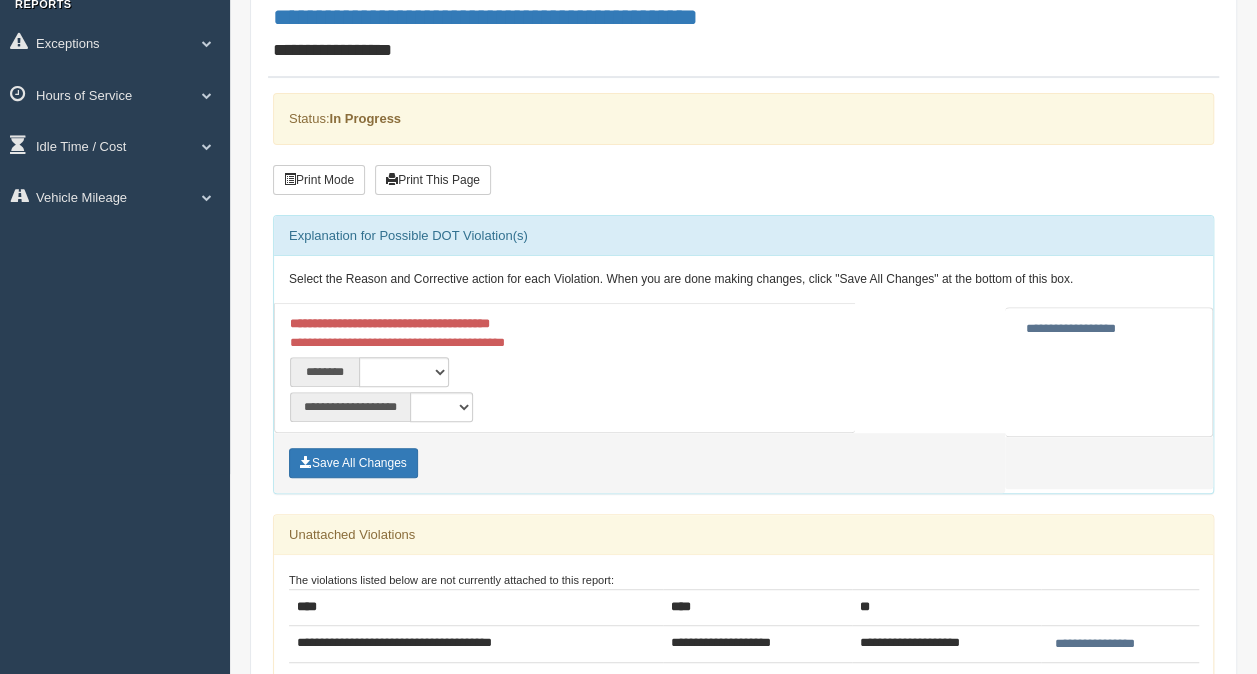 click on "**********" at bounding box center (422, 372) 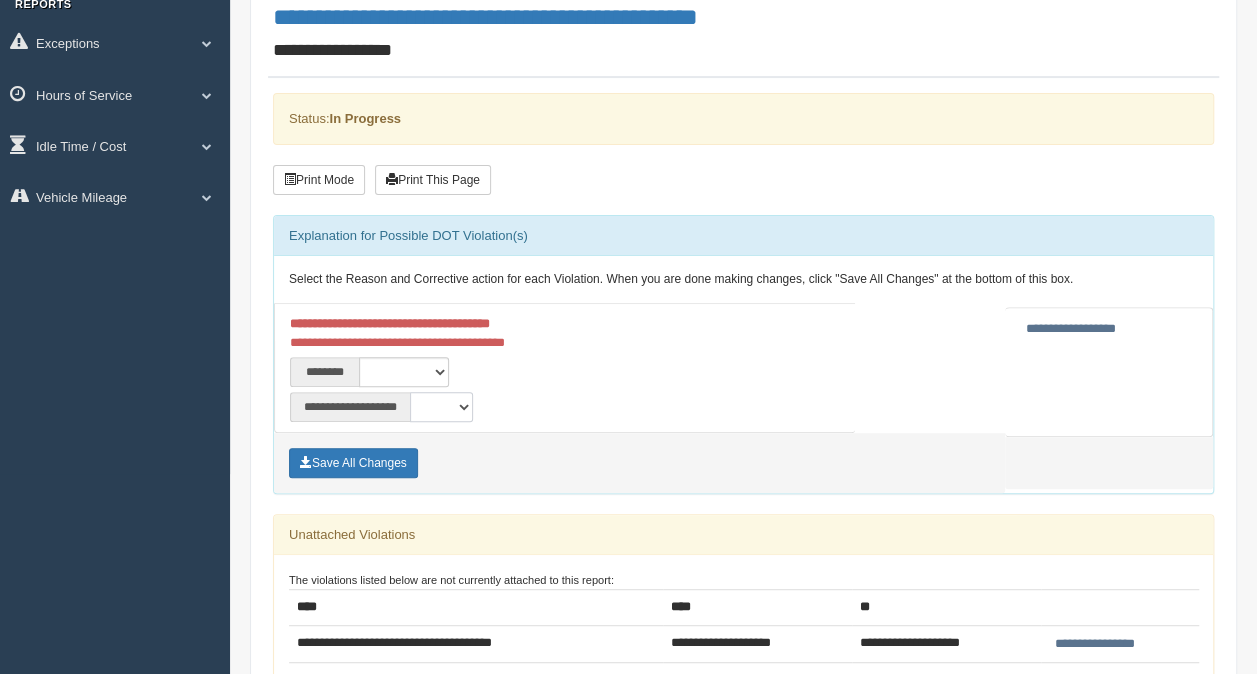click on "**********" at bounding box center (441, 407) 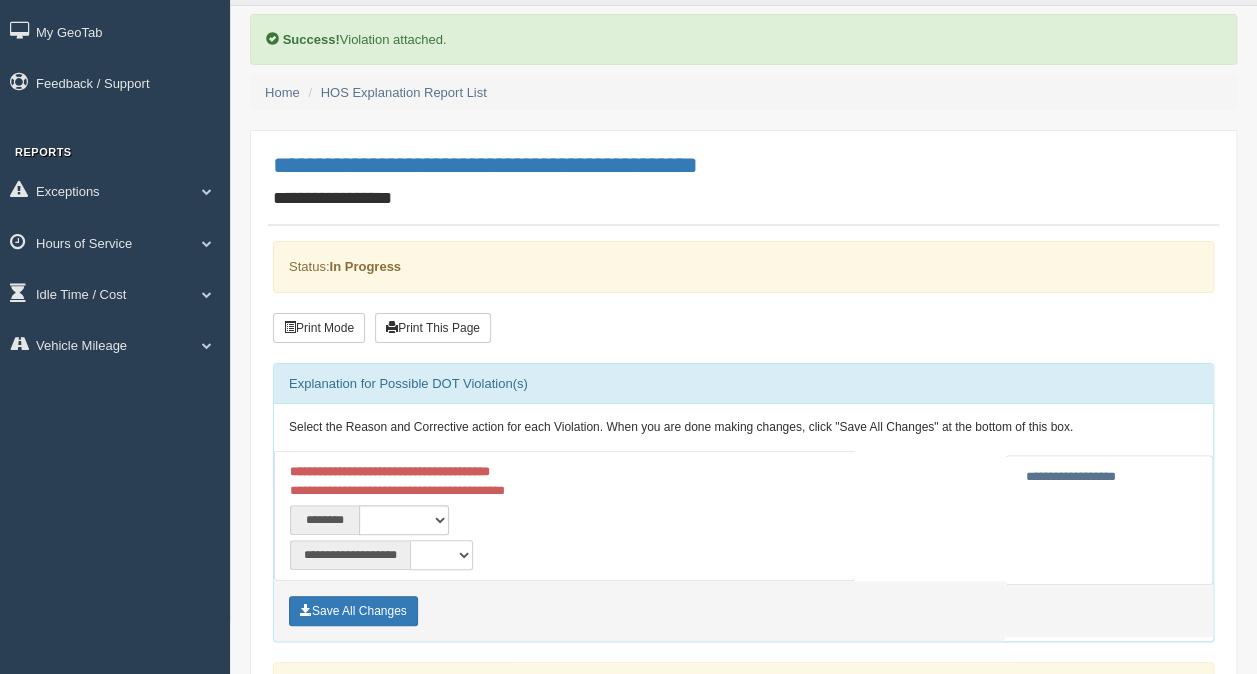 scroll, scrollTop: 51, scrollLeft: 0, axis: vertical 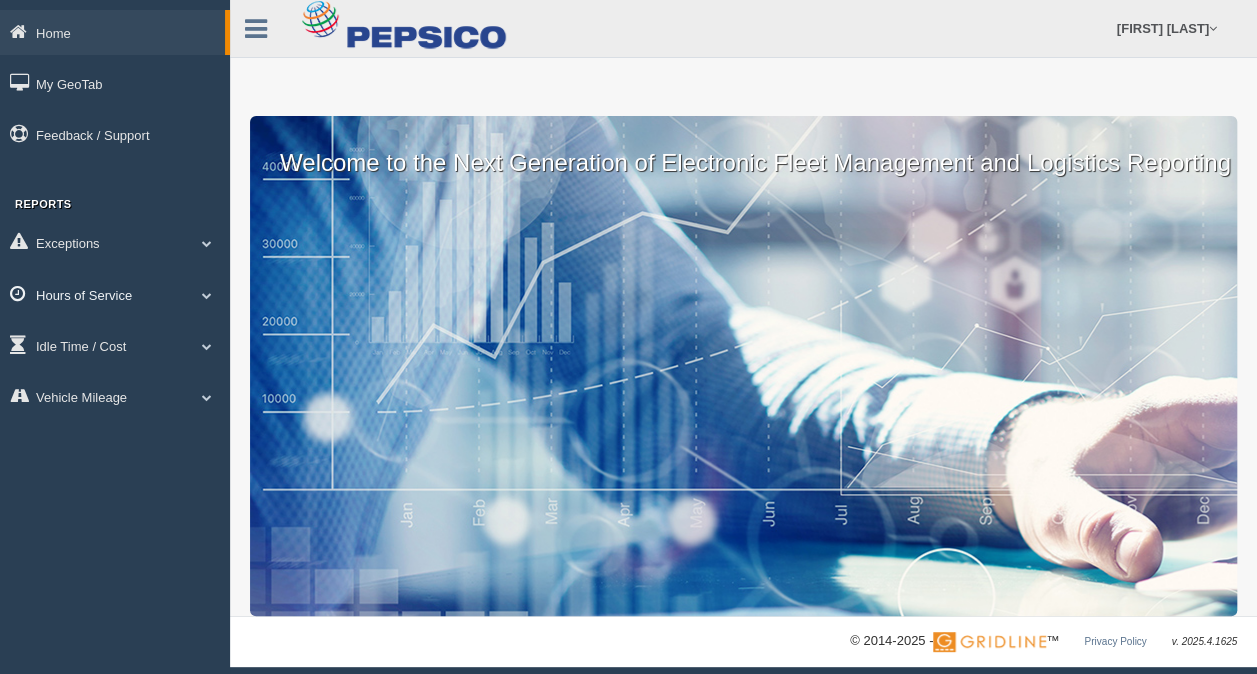 click at bounding box center [207, 295] 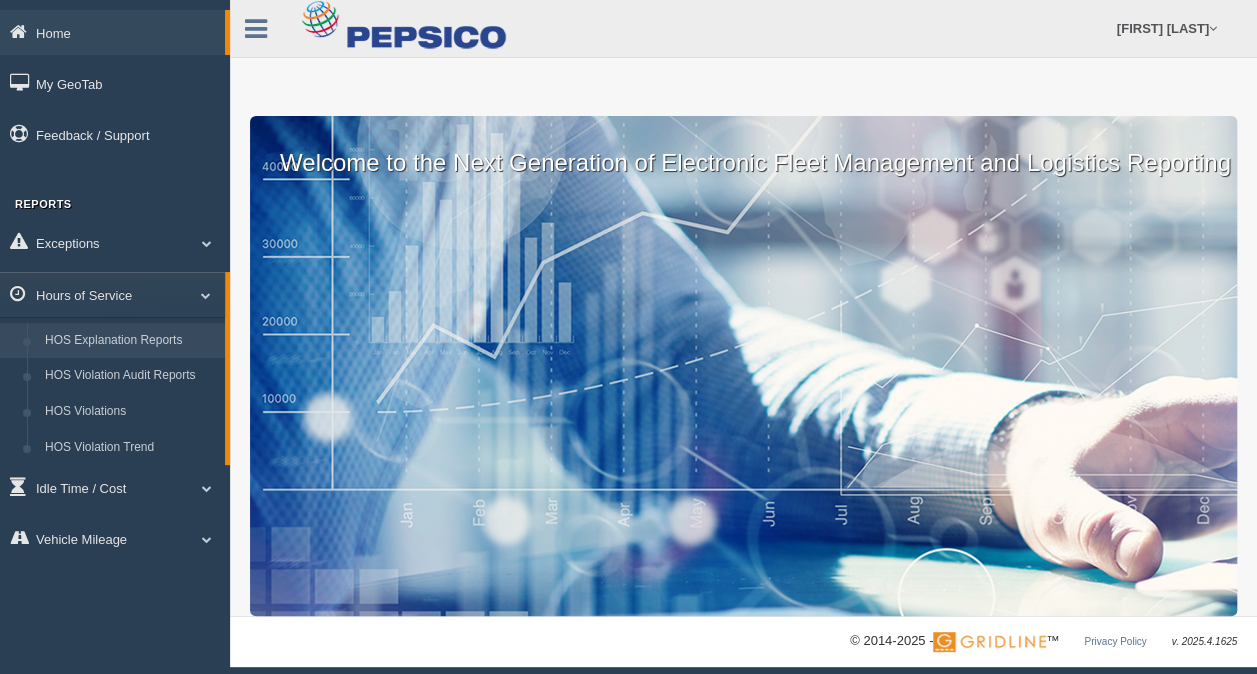 click on "HOS Explanation Reports" at bounding box center (130, 341) 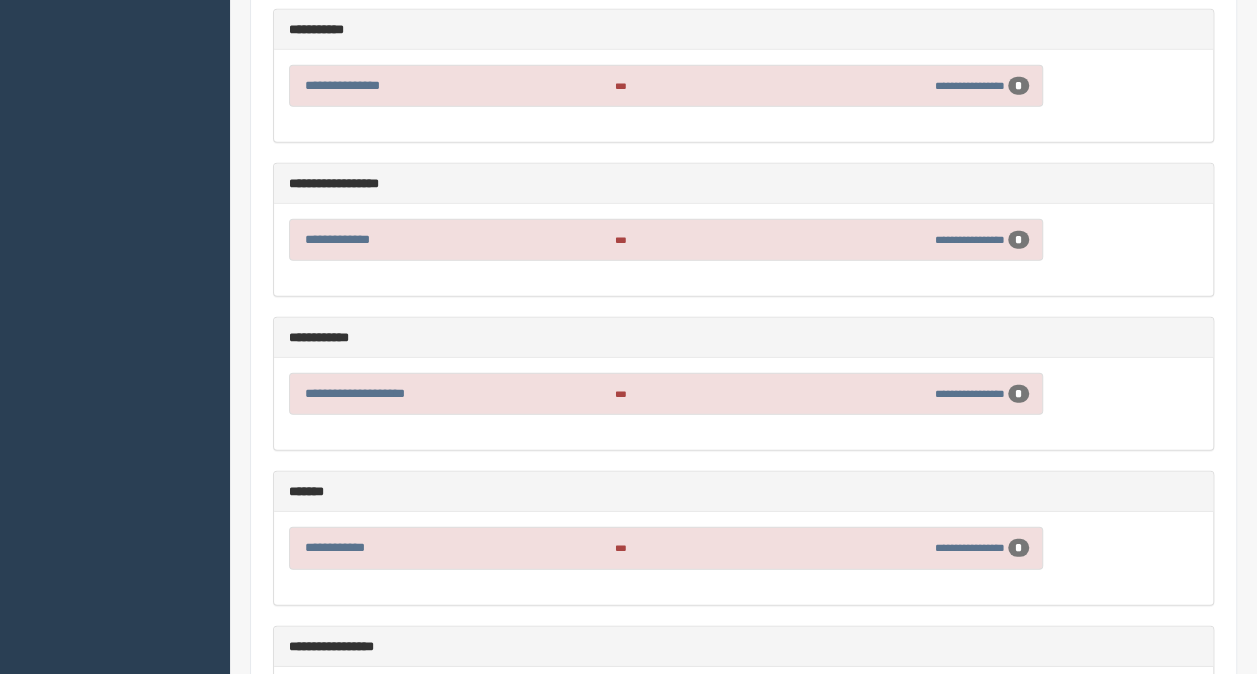 scroll, scrollTop: 10003, scrollLeft: 0, axis: vertical 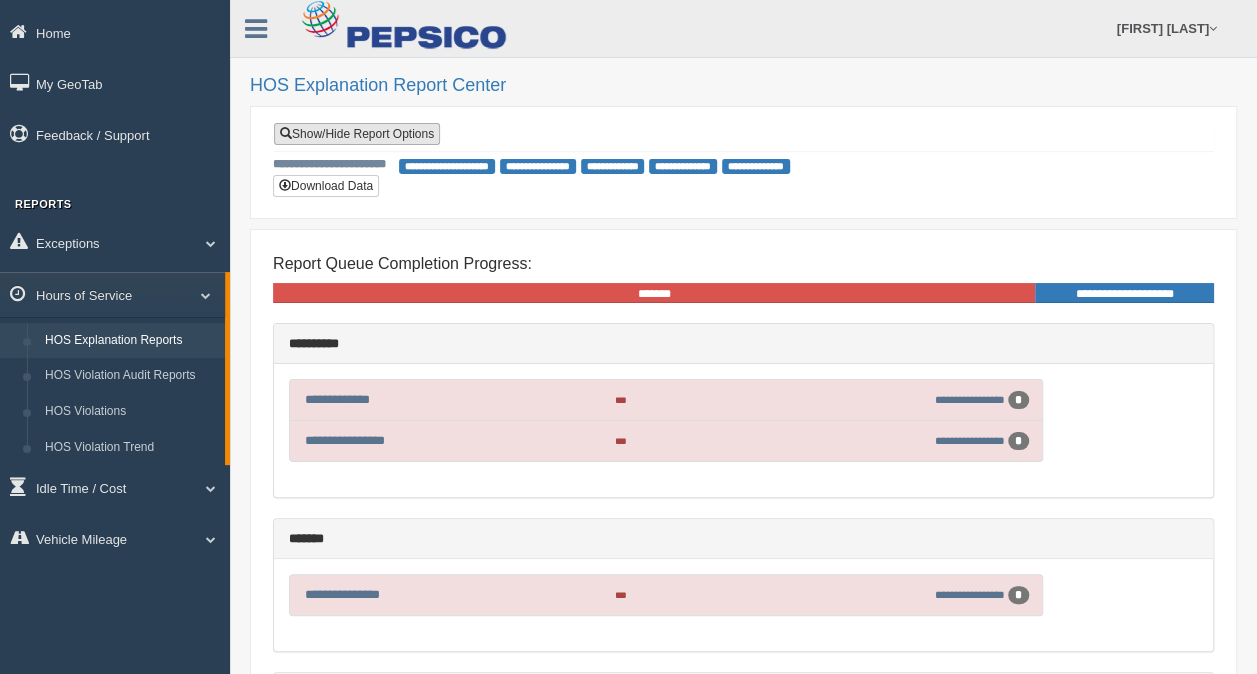click on "Show/Hide Report Options" at bounding box center (357, 134) 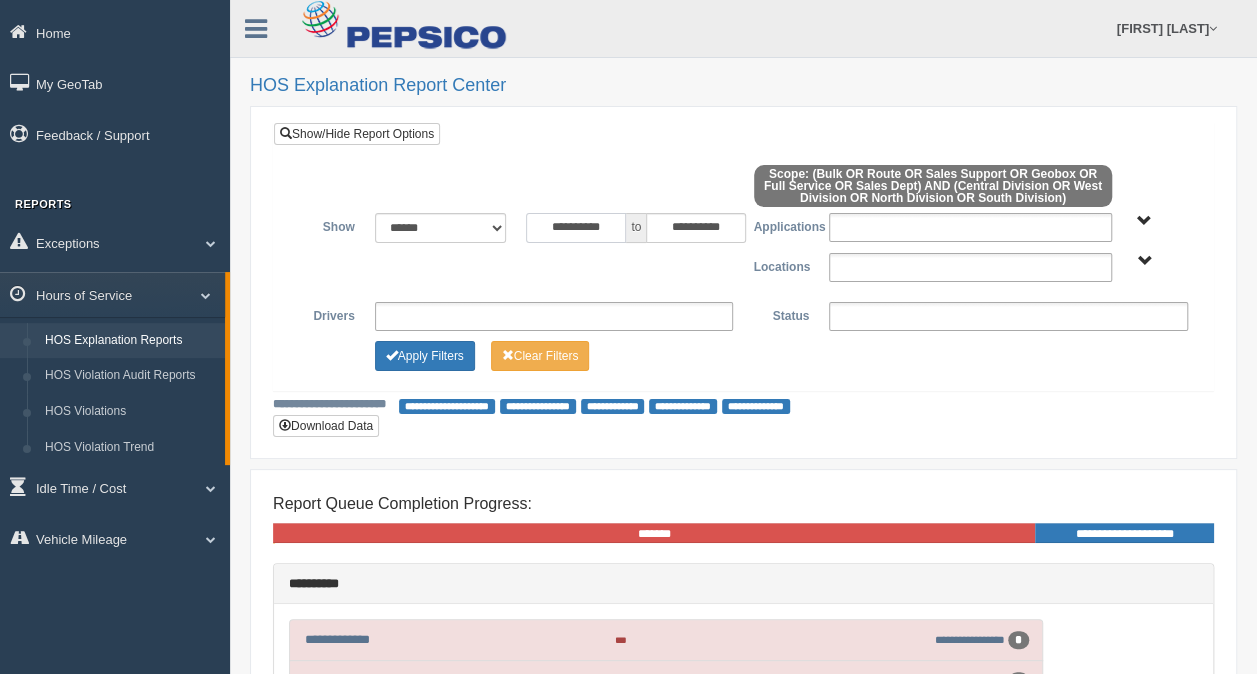 click on "**********" at bounding box center (576, 228) 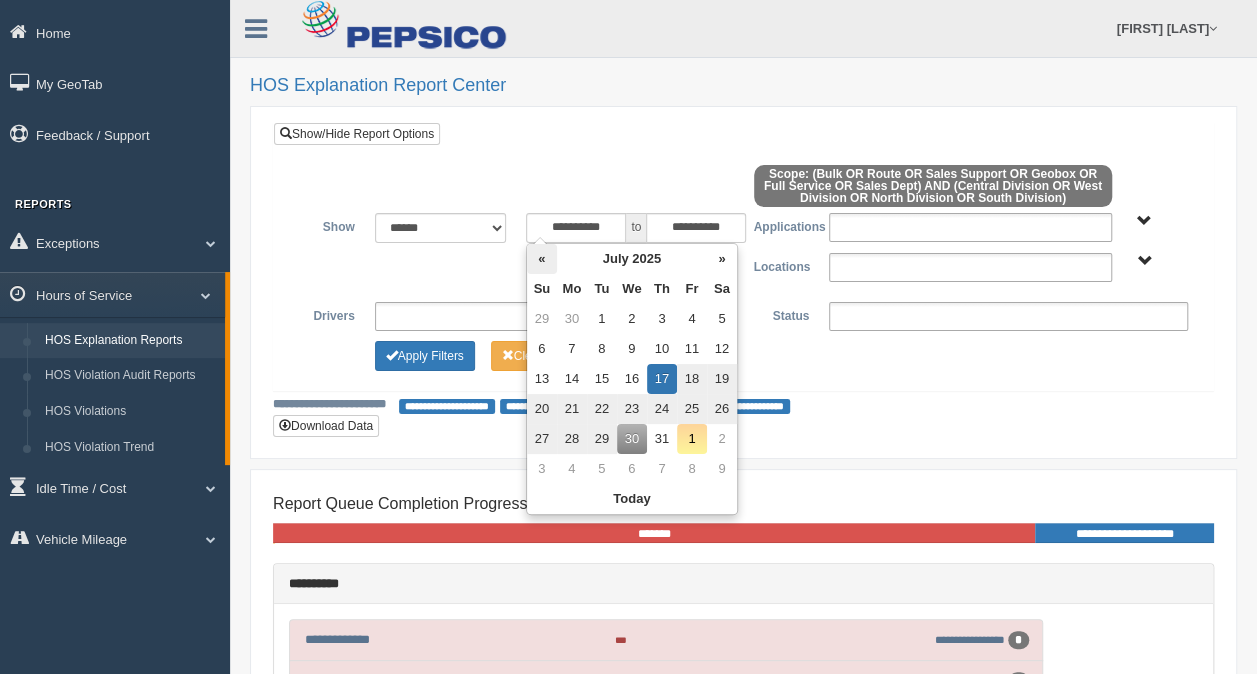 click on "«" at bounding box center (542, 259) 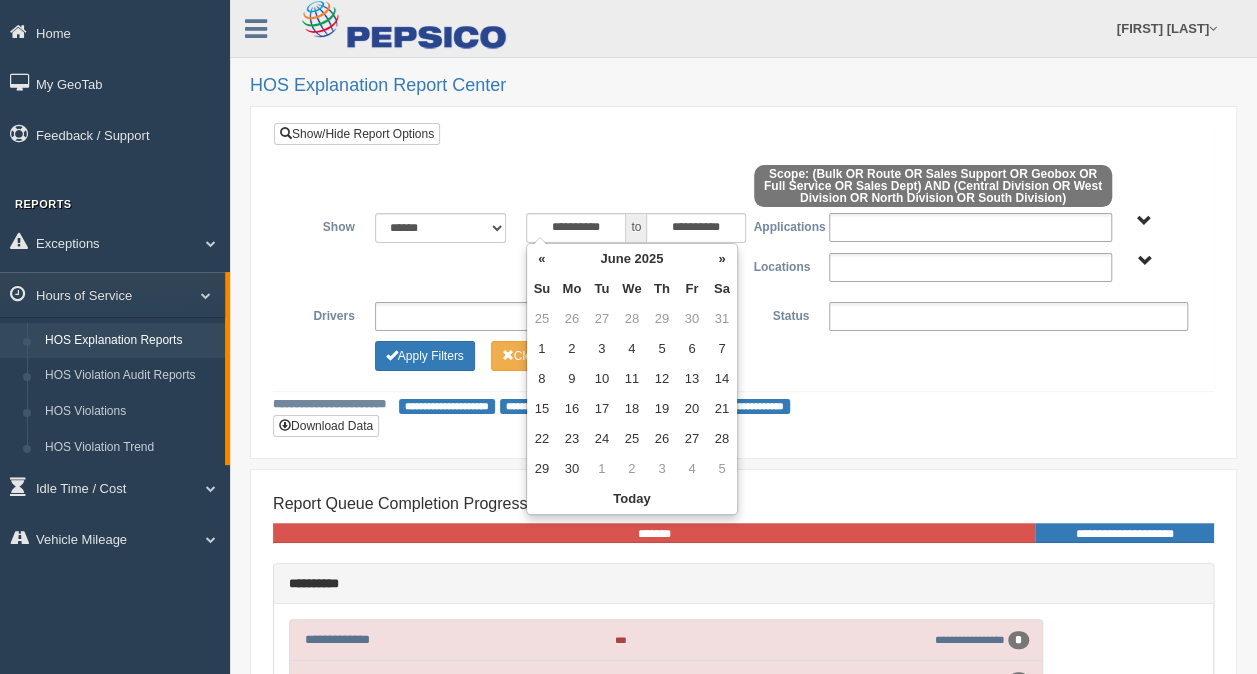 click on "«" at bounding box center (542, 259) 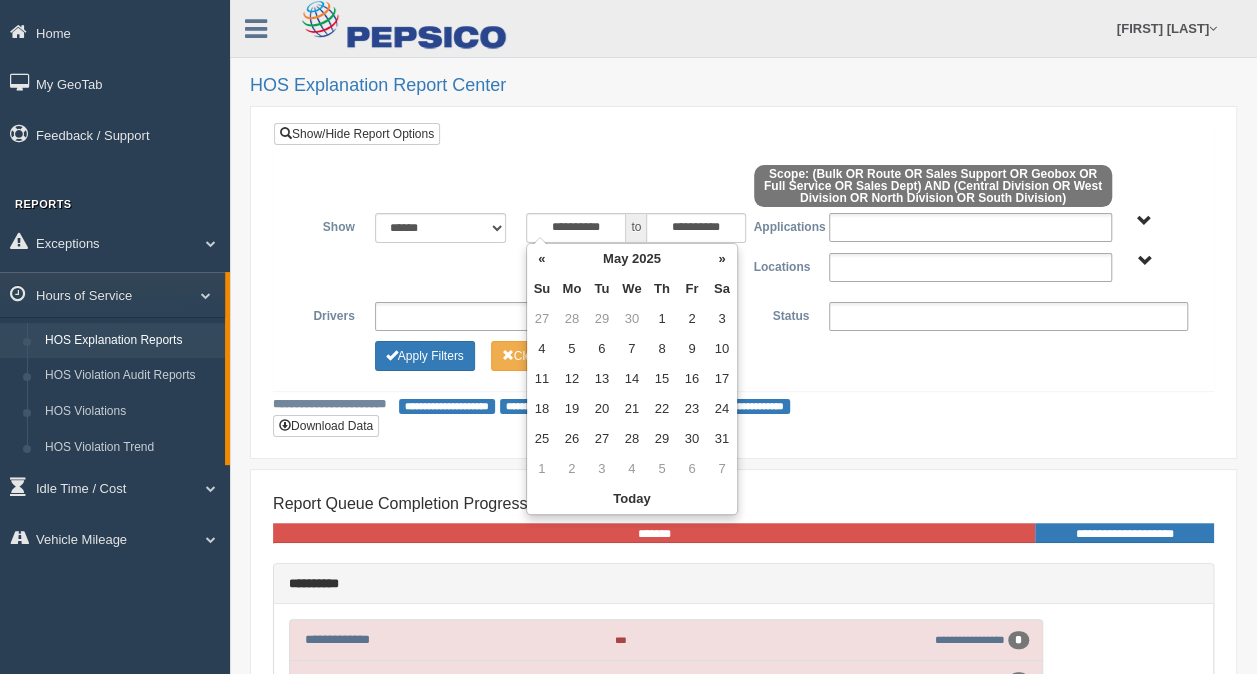 click on "«" at bounding box center [542, 259] 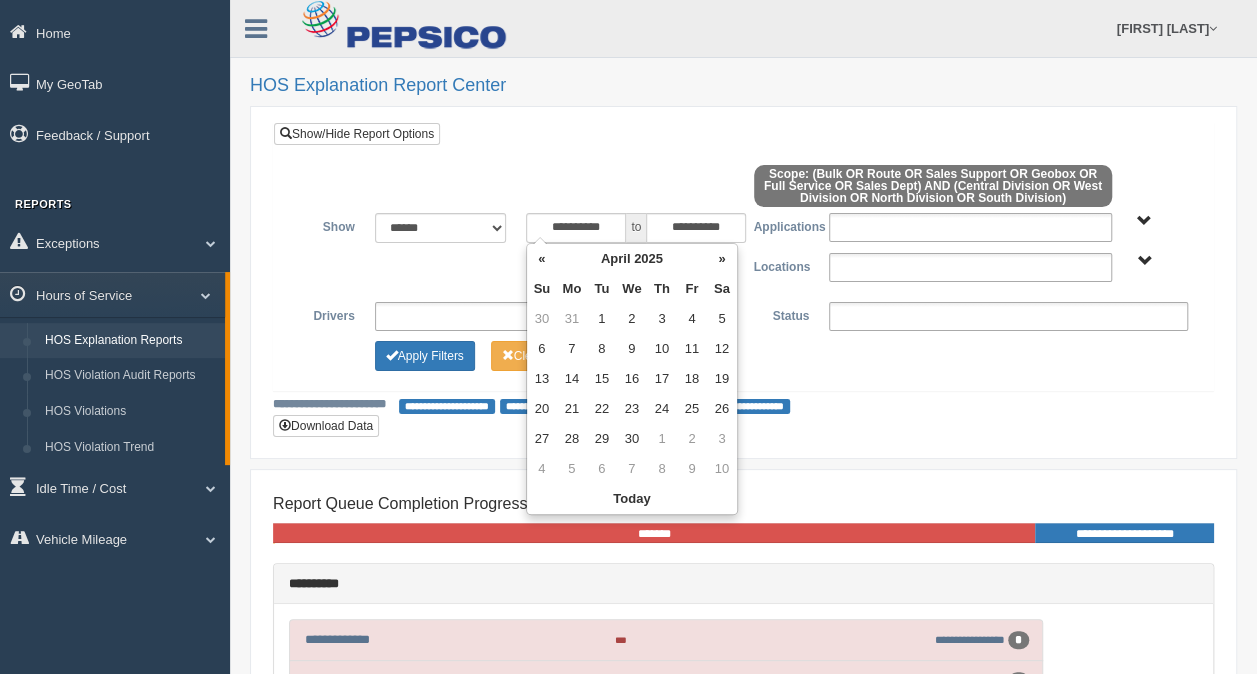 click on "«" at bounding box center [542, 259] 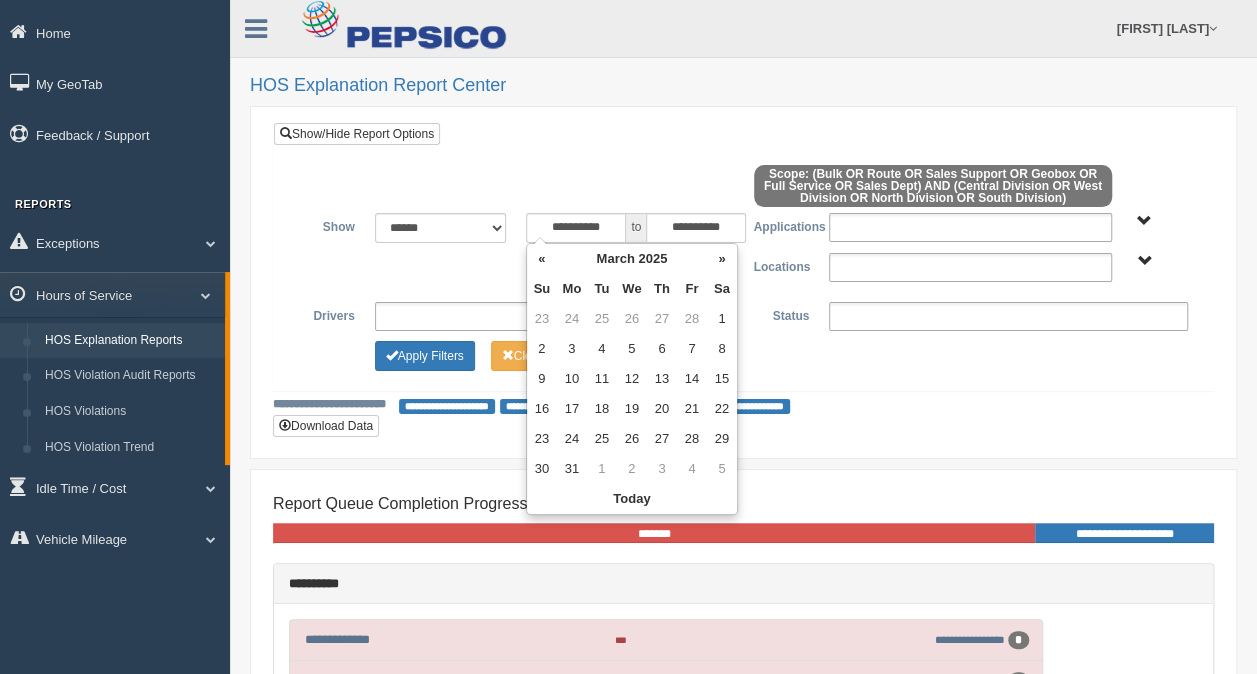click on "«" at bounding box center (542, 259) 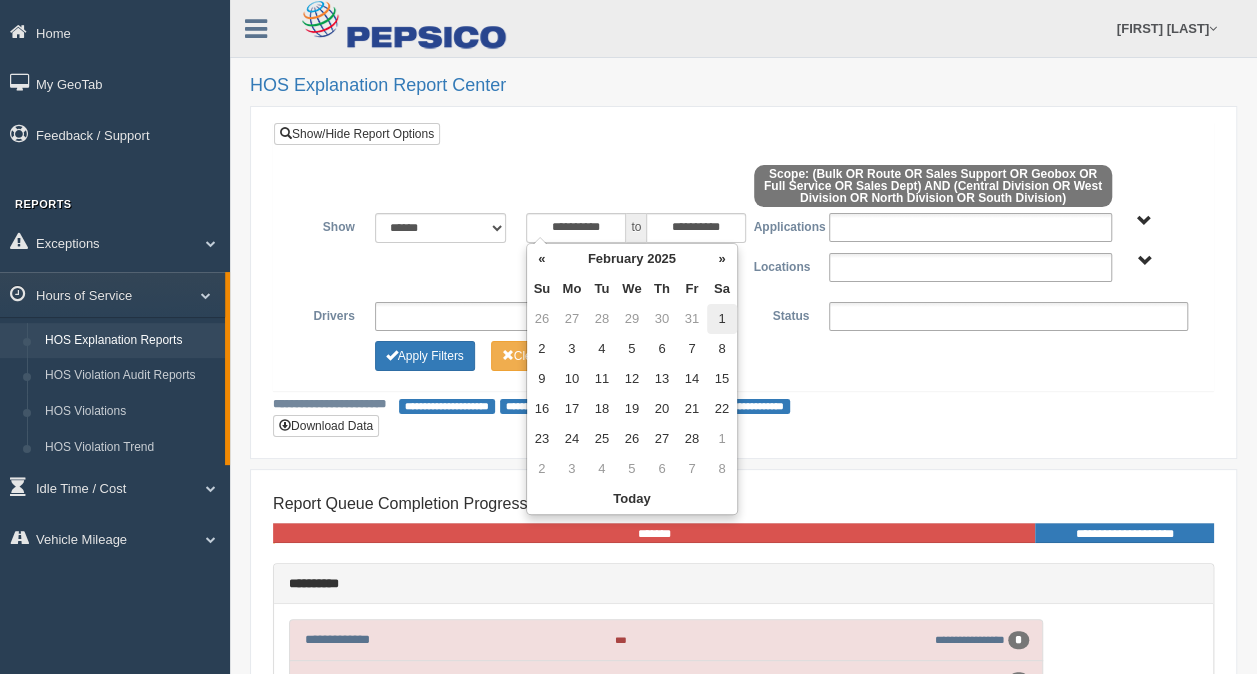click on "1" at bounding box center [722, 319] 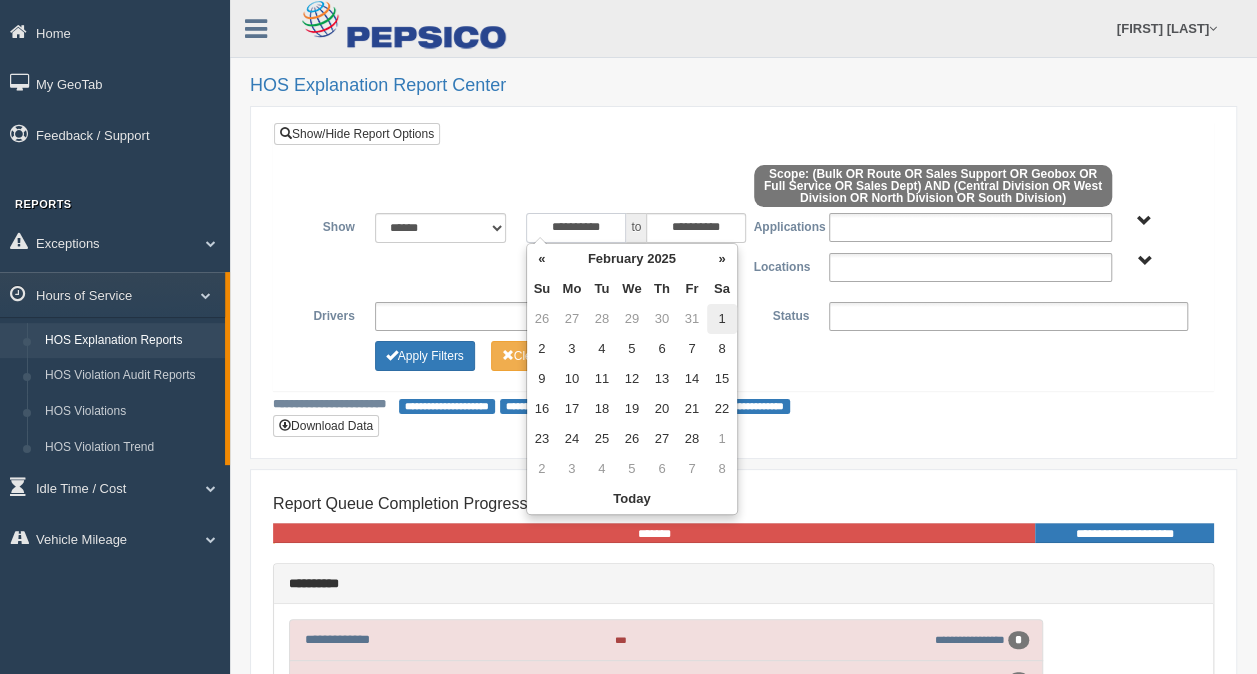 type on "**********" 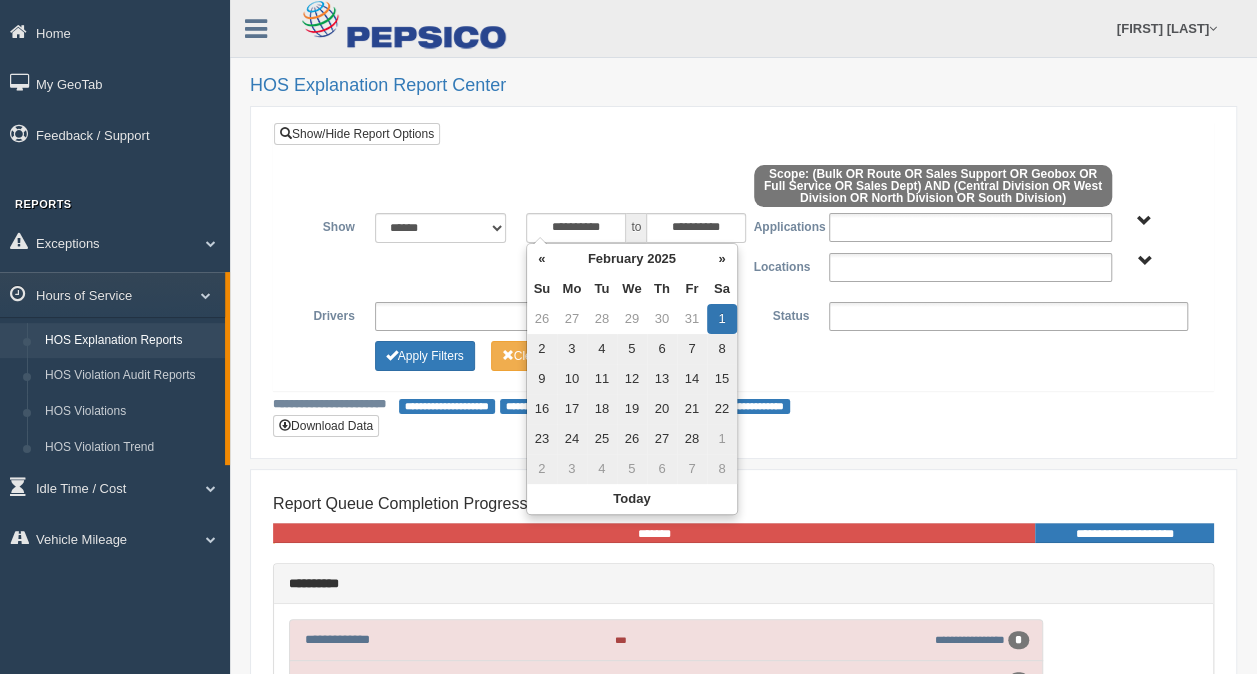 click on "**********" at bounding box center [743, 282] 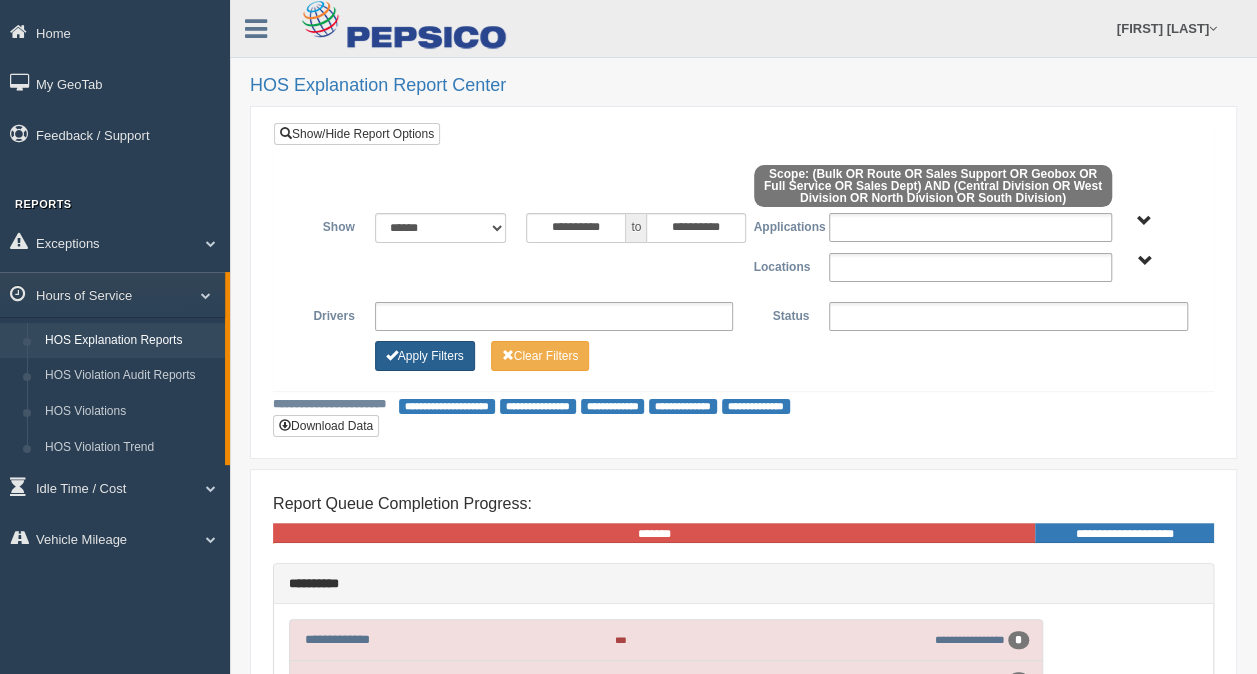 click on "Apply Filters" at bounding box center [425, 356] 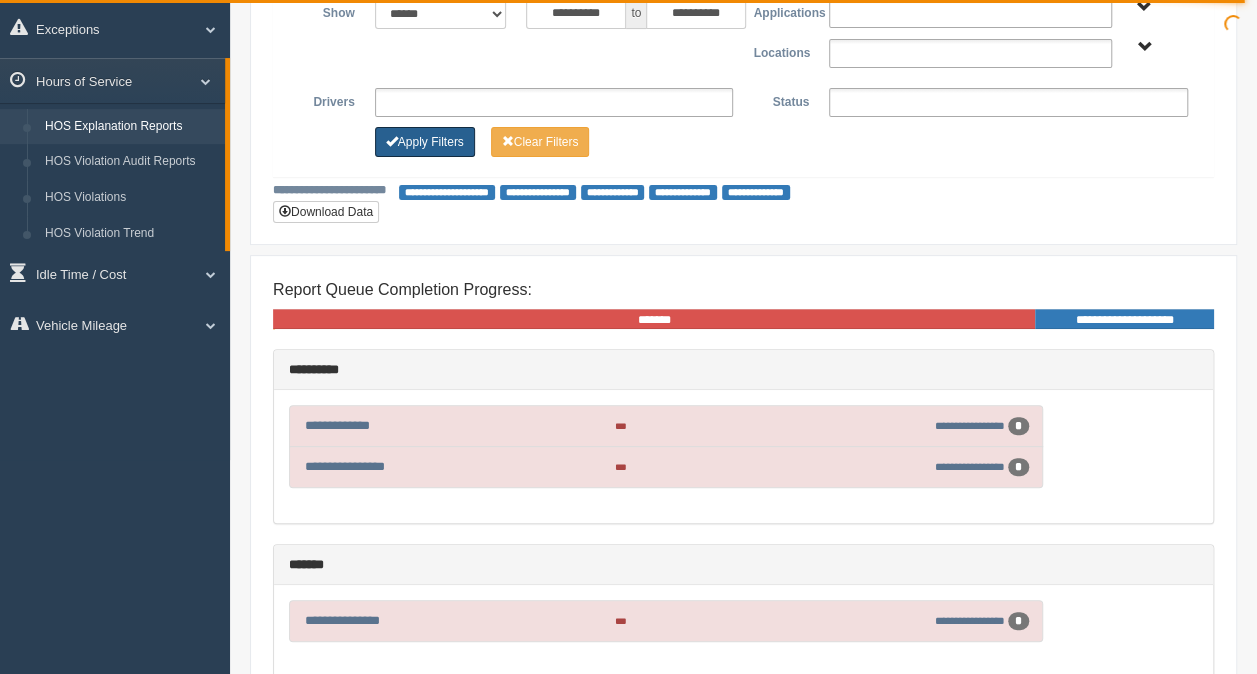 scroll, scrollTop: 224, scrollLeft: 0, axis: vertical 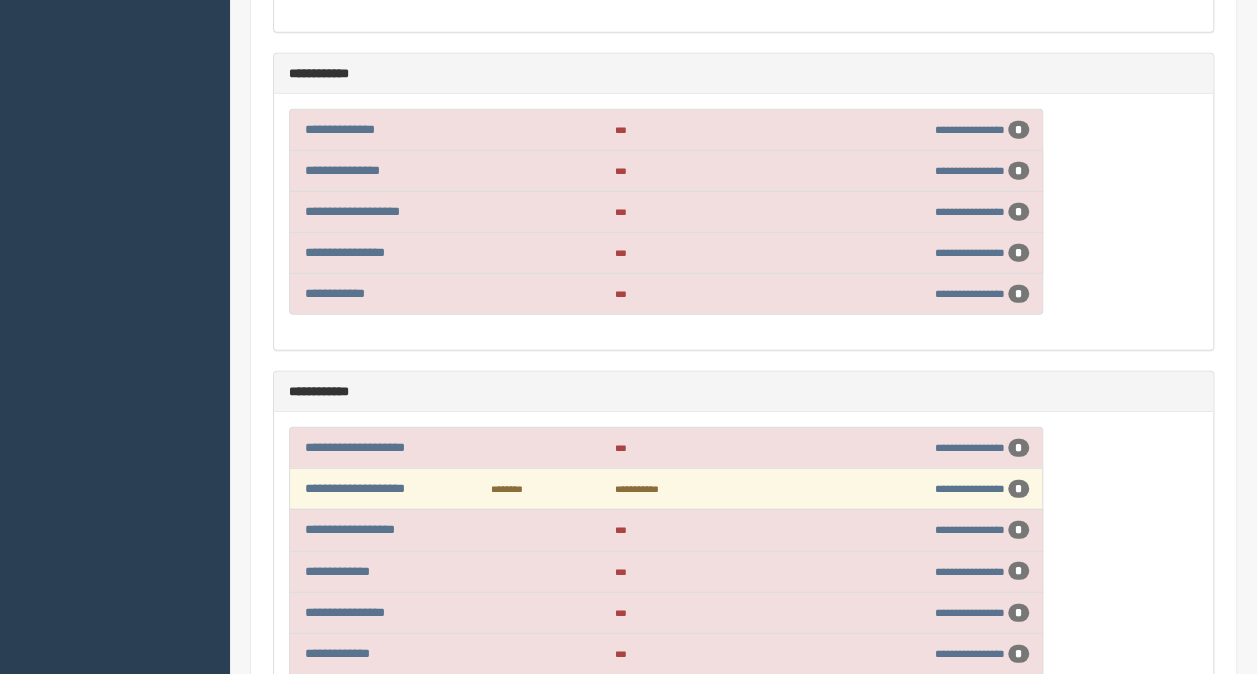 click on "**********" at bounding box center (347, 735) 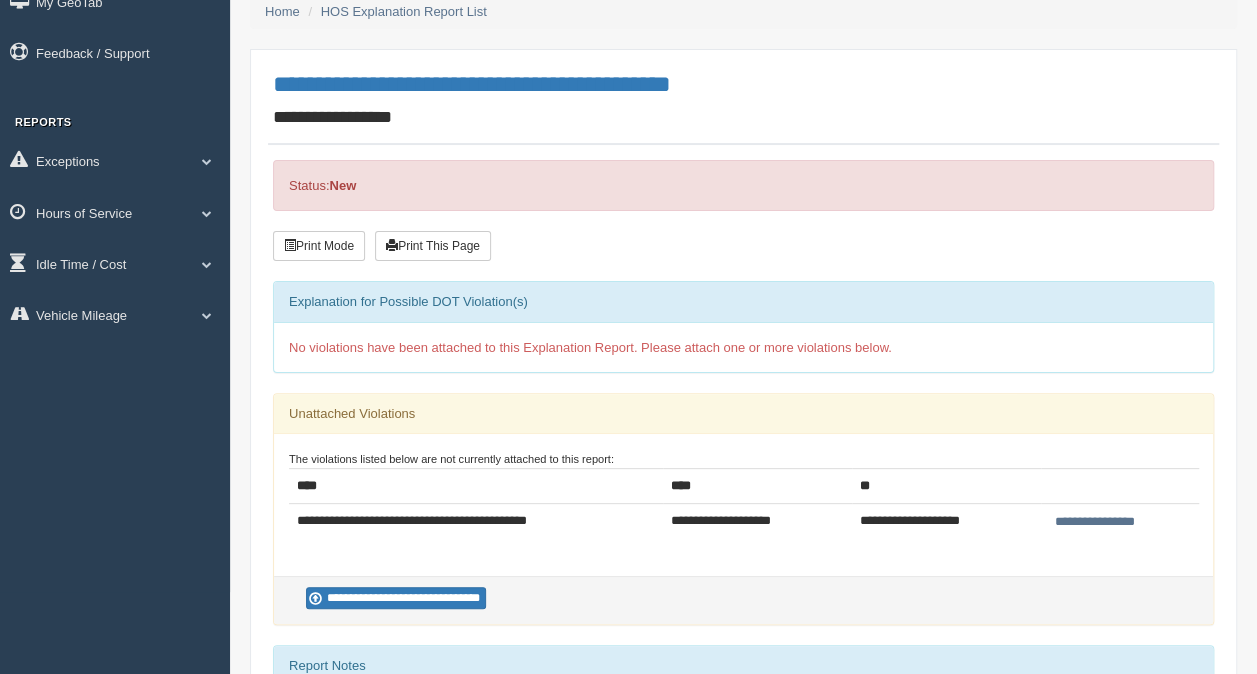 scroll, scrollTop: 80, scrollLeft: 0, axis: vertical 